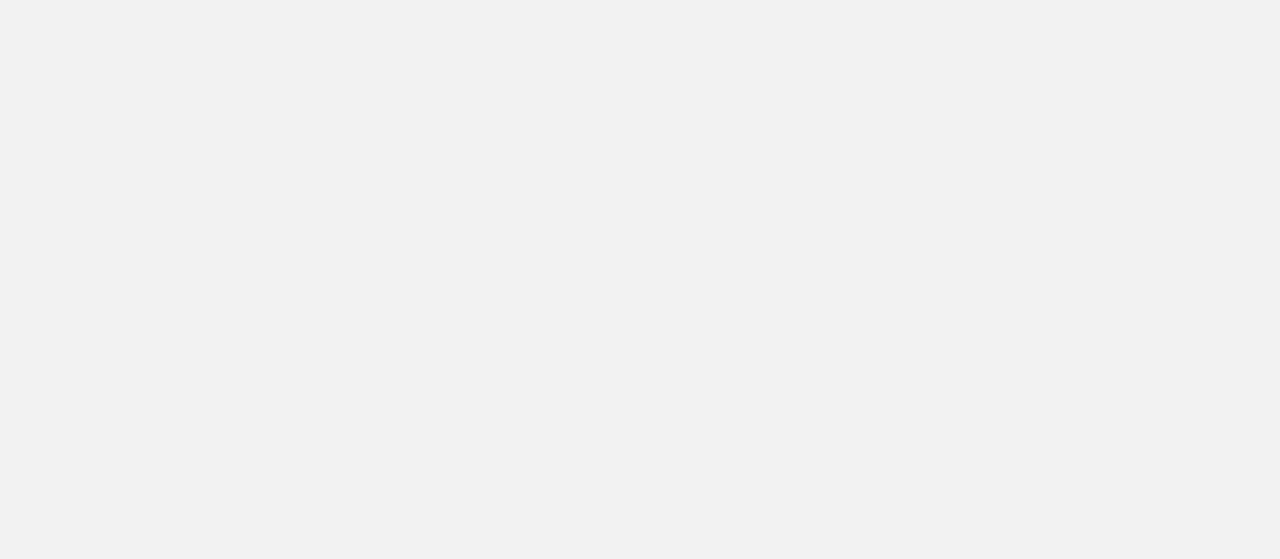 scroll, scrollTop: 0, scrollLeft: 0, axis: both 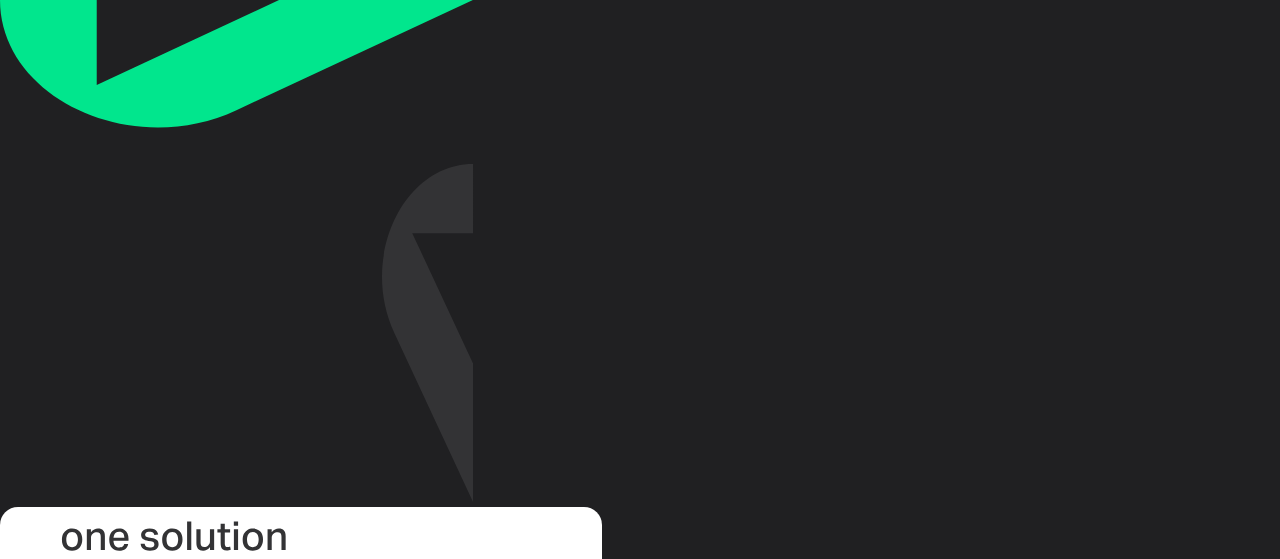 click at bounding box center (174, 849) 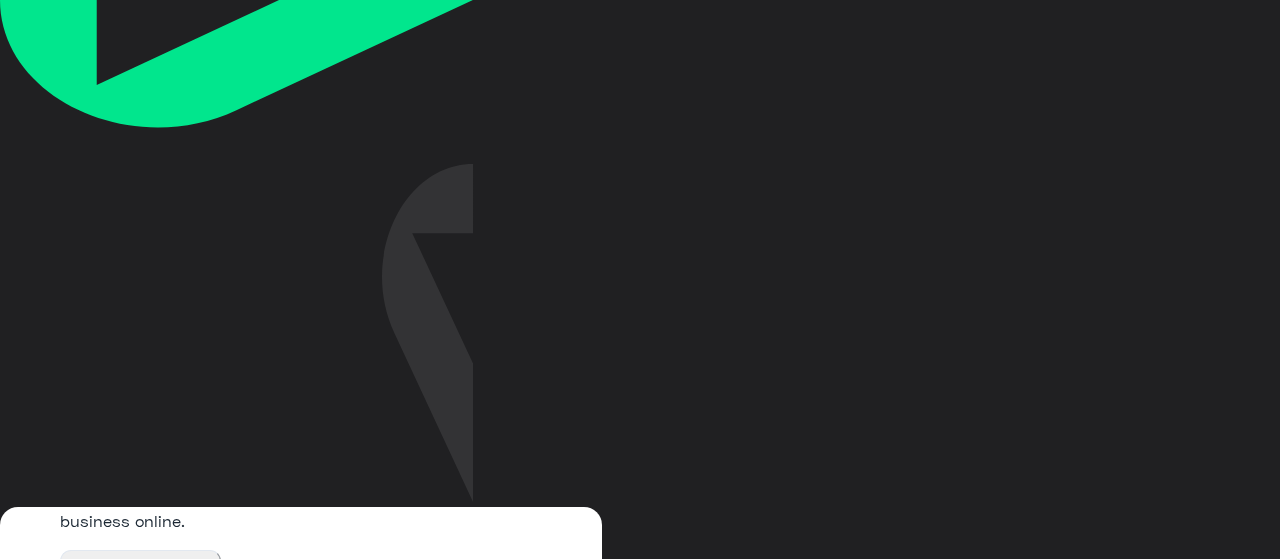 click on "Login" at bounding box center (88, 1026) 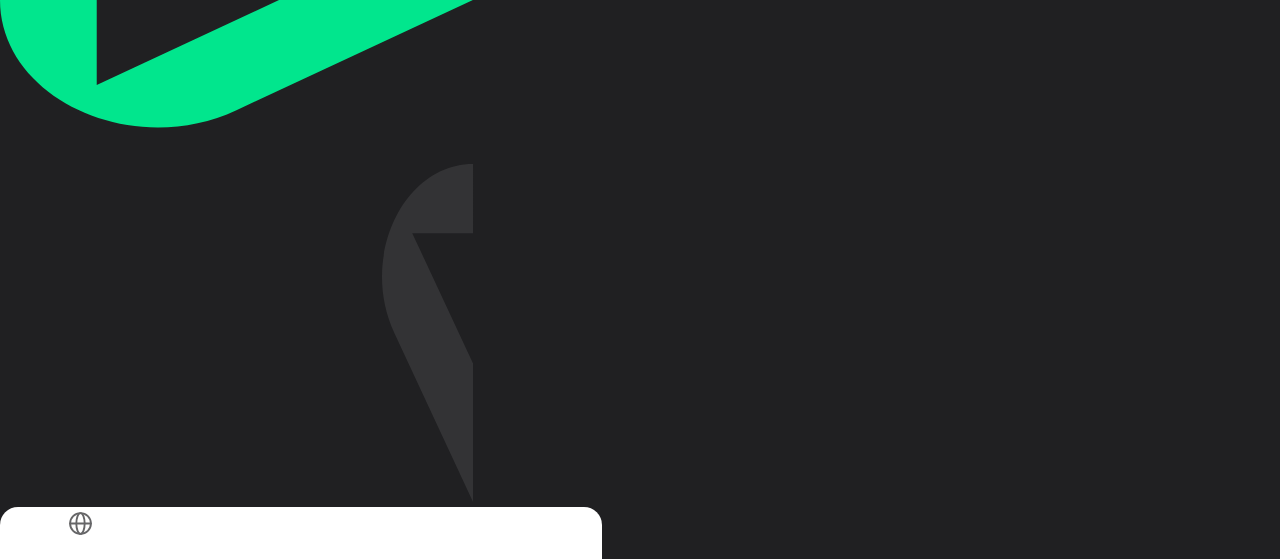 scroll, scrollTop: 68, scrollLeft: 0, axis: vertical 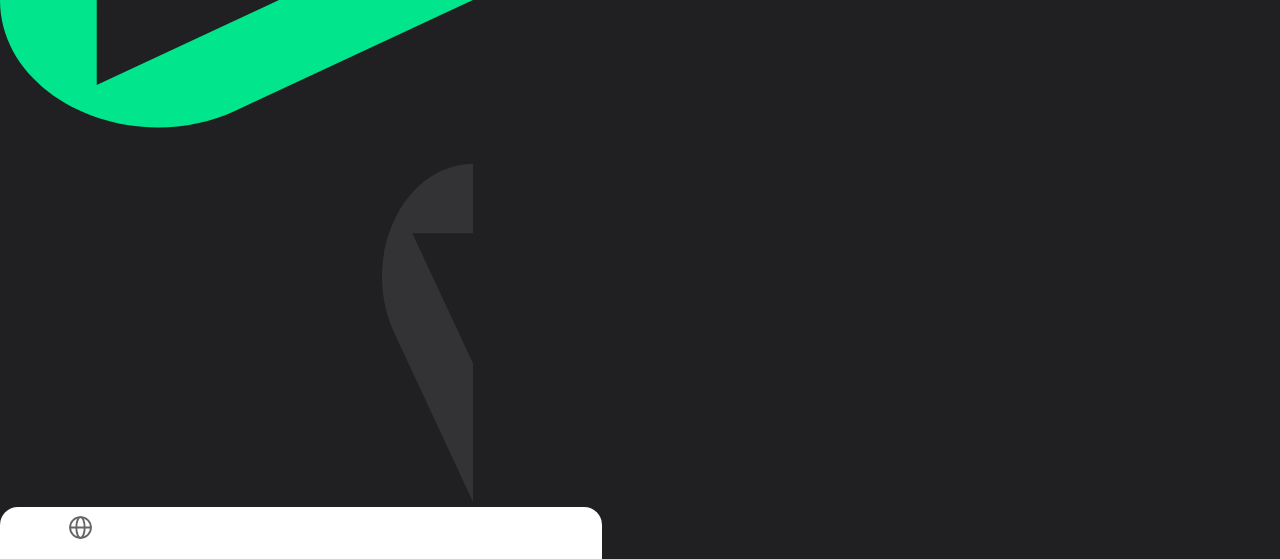 click on "Login with Google" at bounding box center (153, 774) 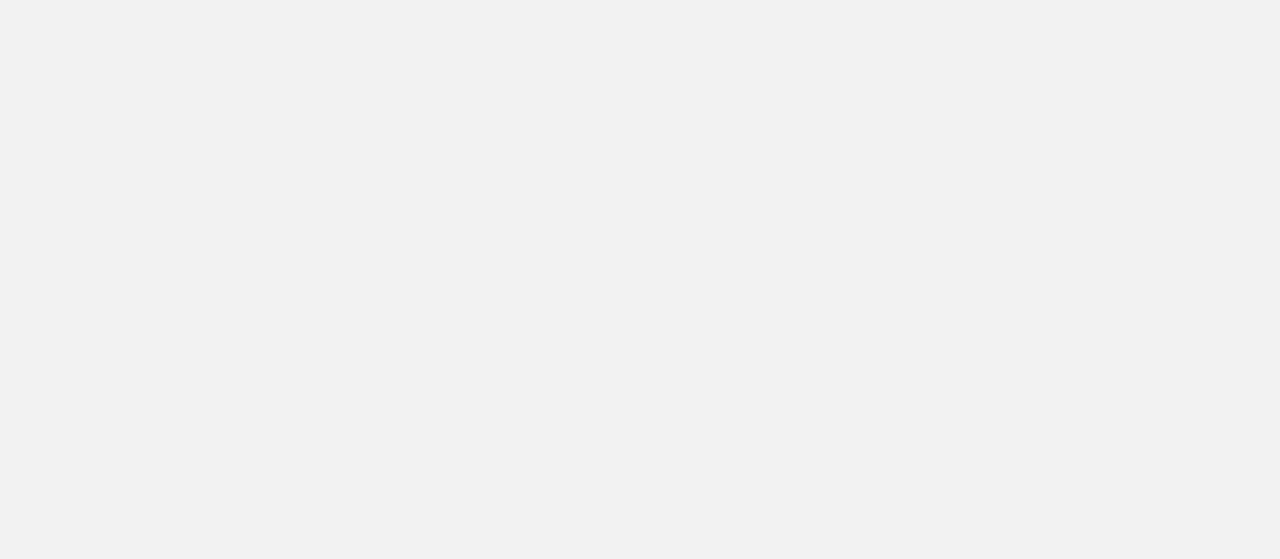 scroll, scrollTop: 0, scrollLeft: 0, axis: both 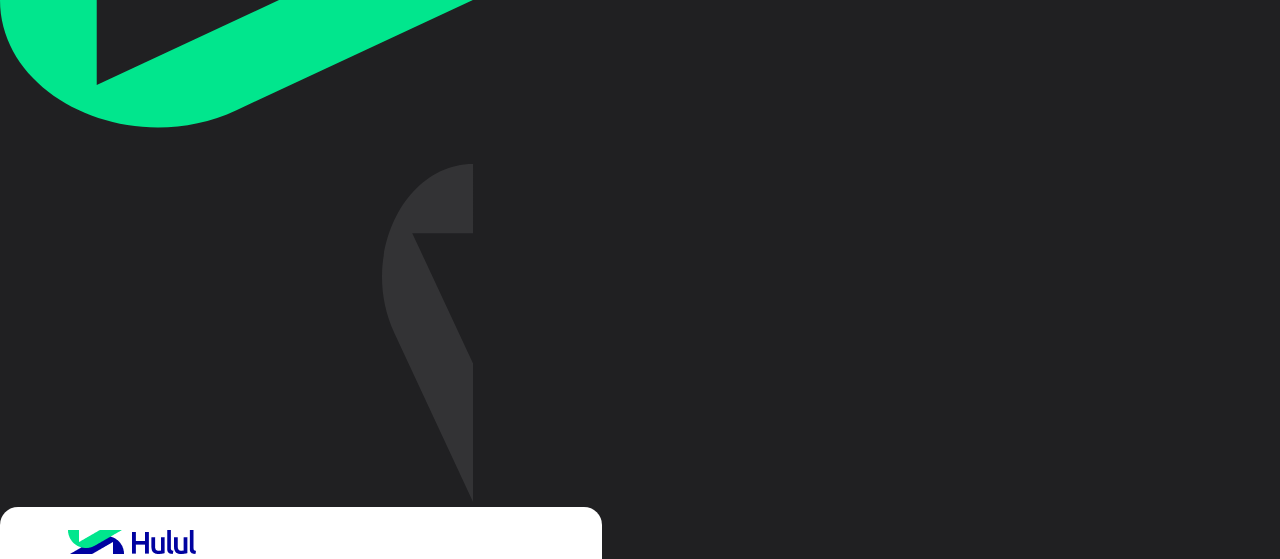 click at bounding box center [142, 849] 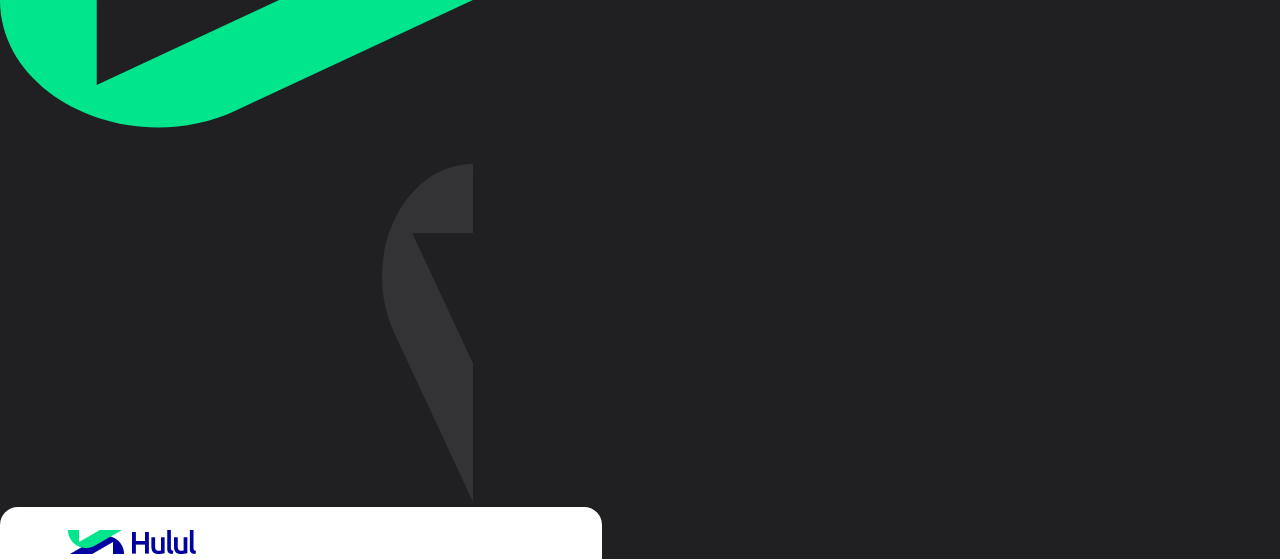 scroll, scrollTop: 258, scrollLeft: 0, axis: vertical 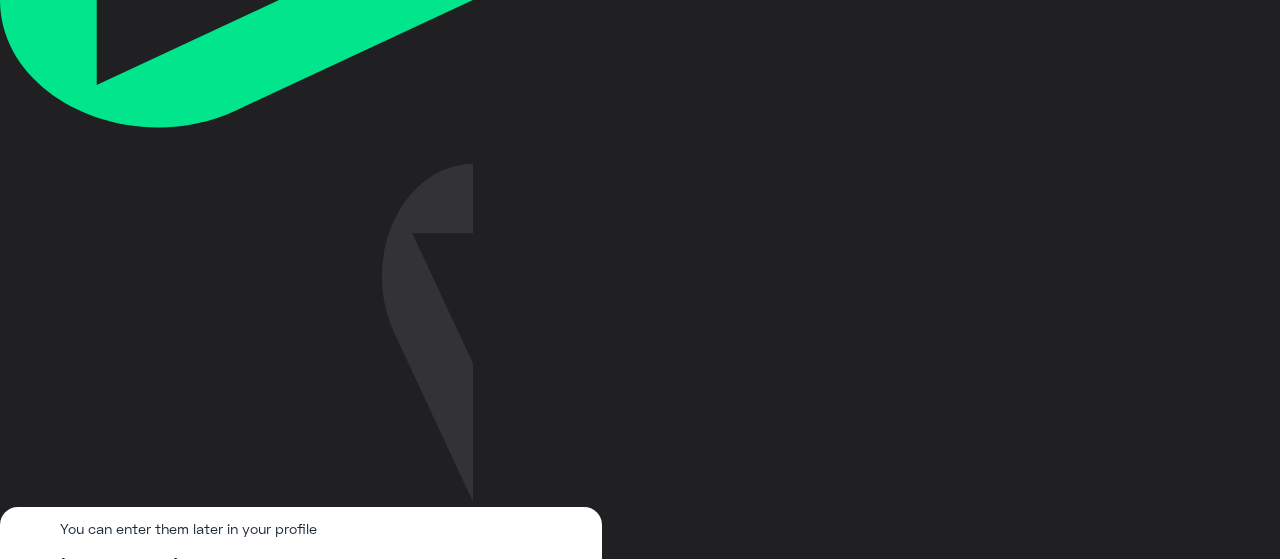 click on "Skip" at bounding box center (80, 998) 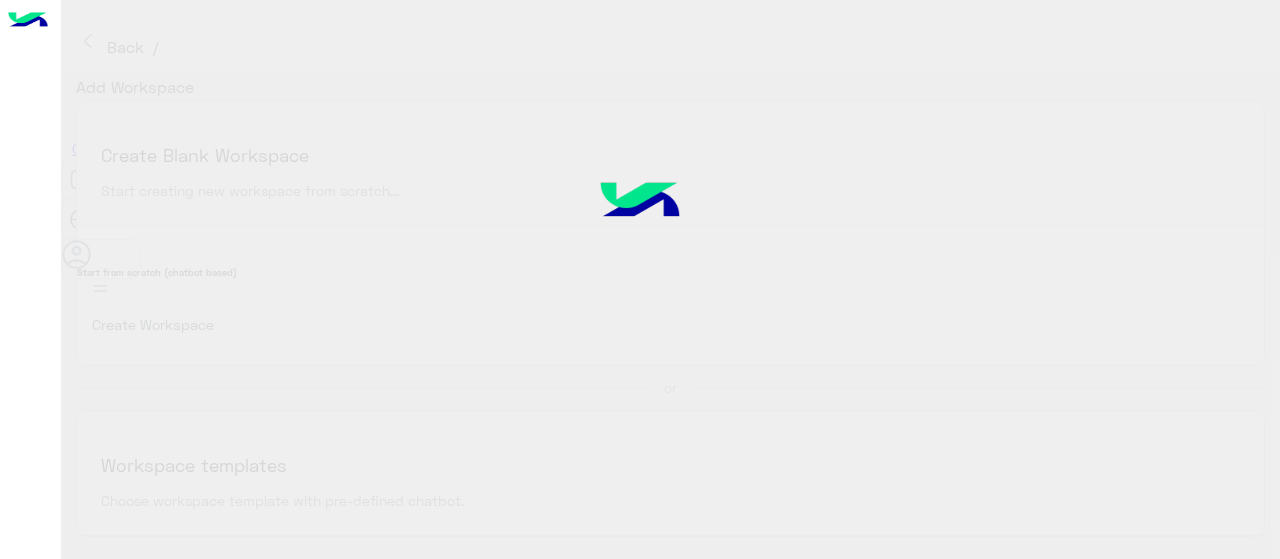 click at bounding box center [640, 279] 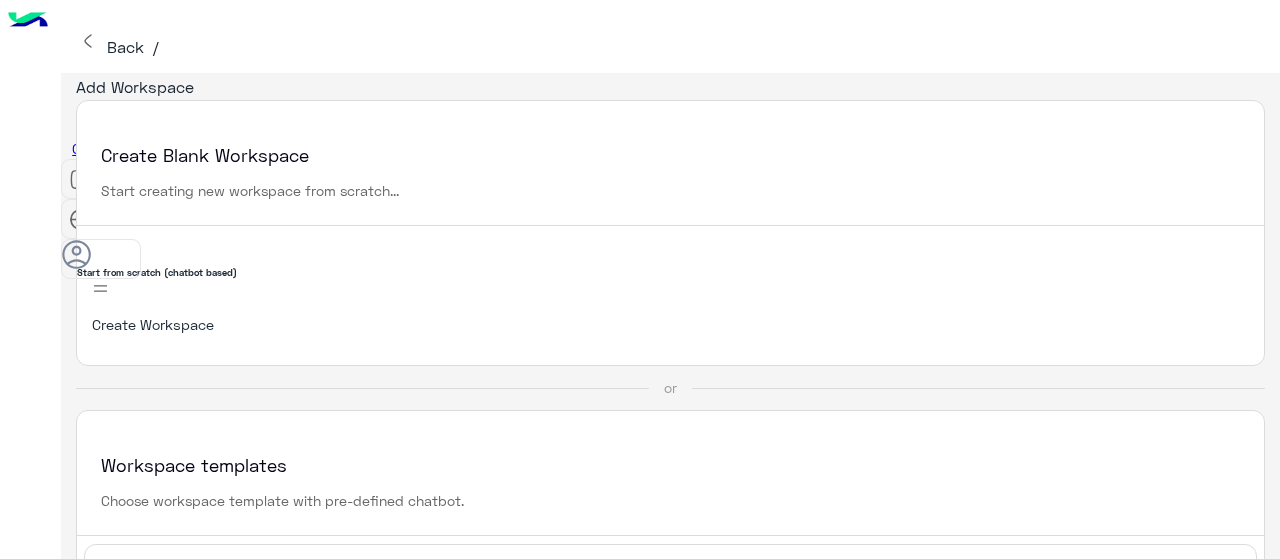 scroll, scrollTop: 78, scrollLeft: 0, axis: vertical 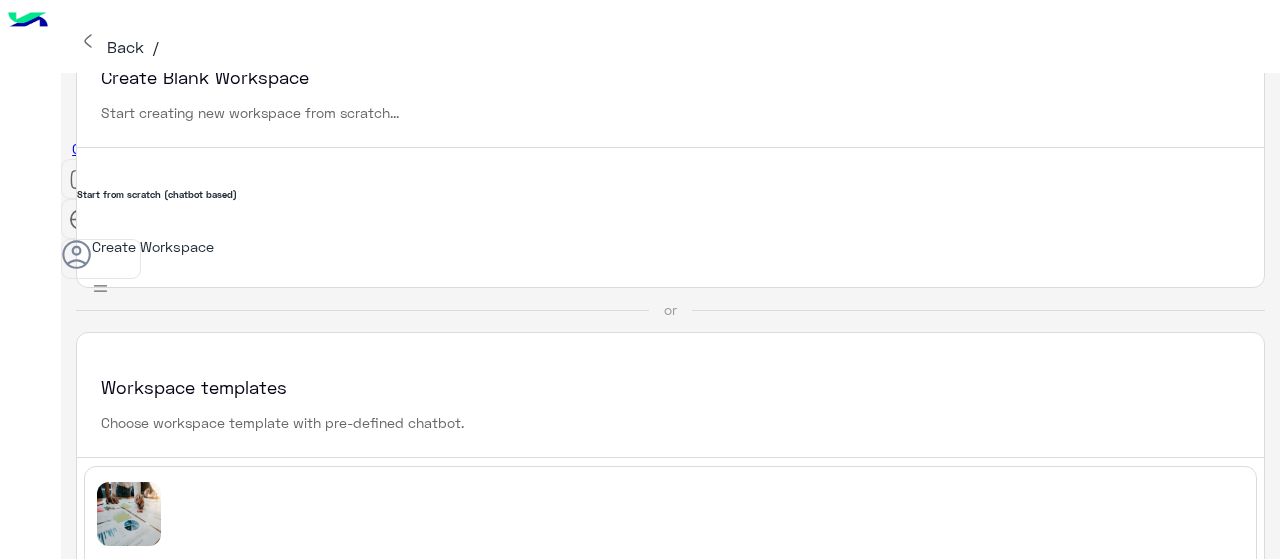 click on "Back" at bounding box center [126, 46] 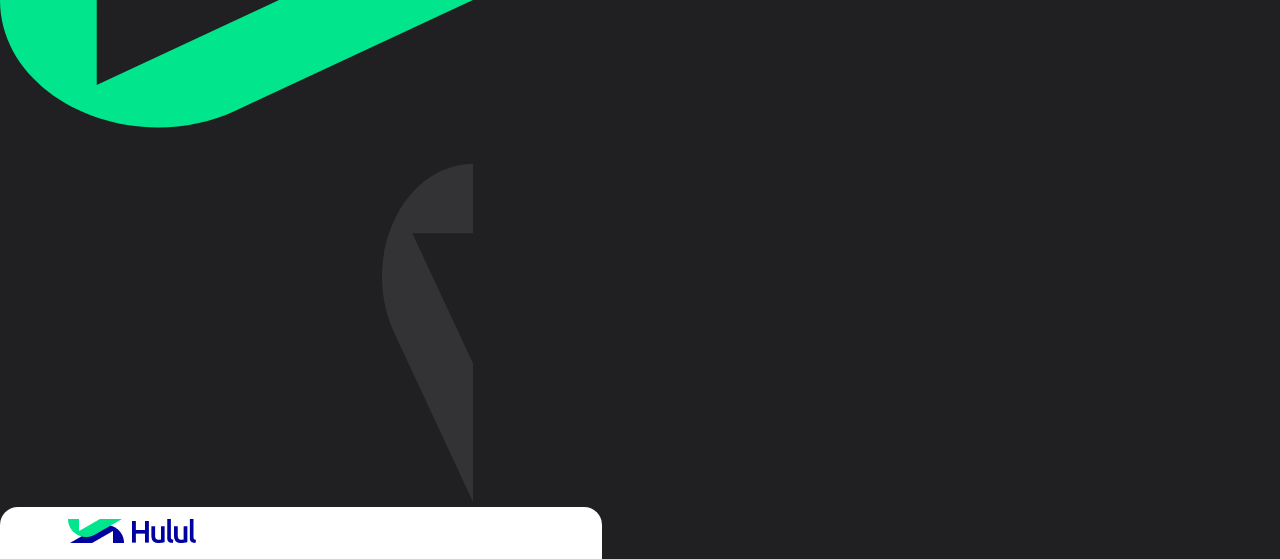 scroll, scrollTop: 0, scrollLeft: 0, axis: both 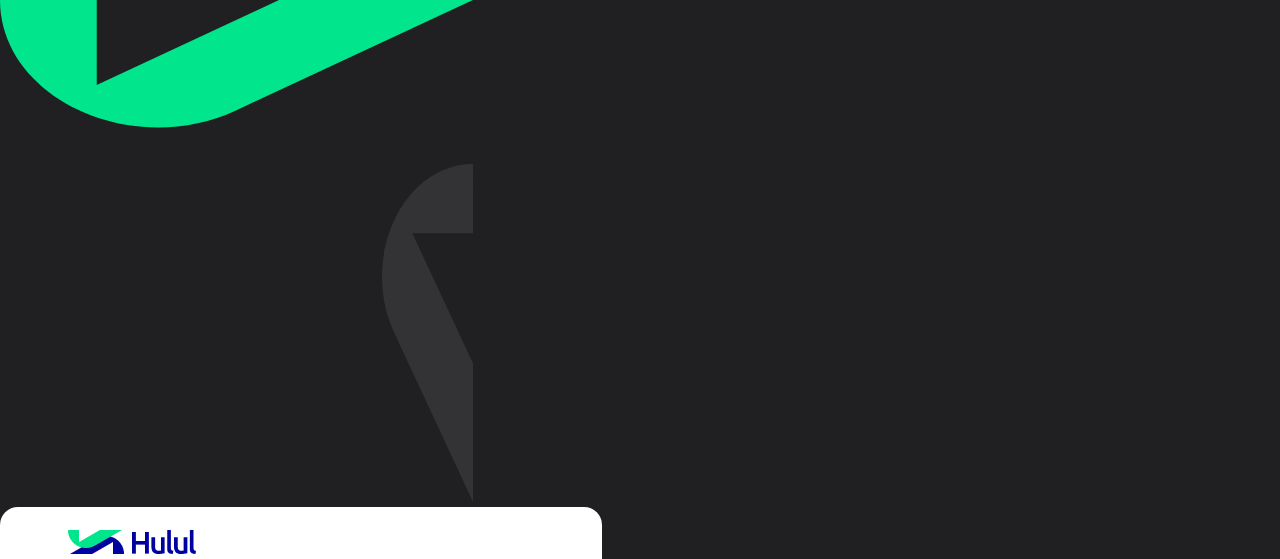 click on "Sign Up with Google" at bounding box center [300, 740] 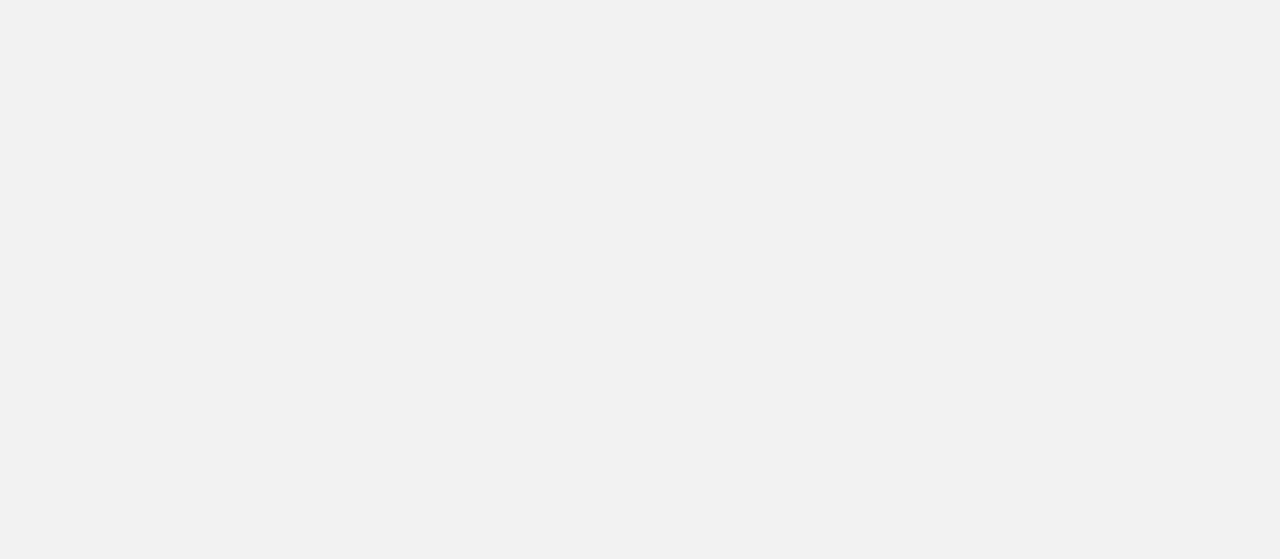 scroll, scrollTop: 0, scrollLeft: 0, axis: both 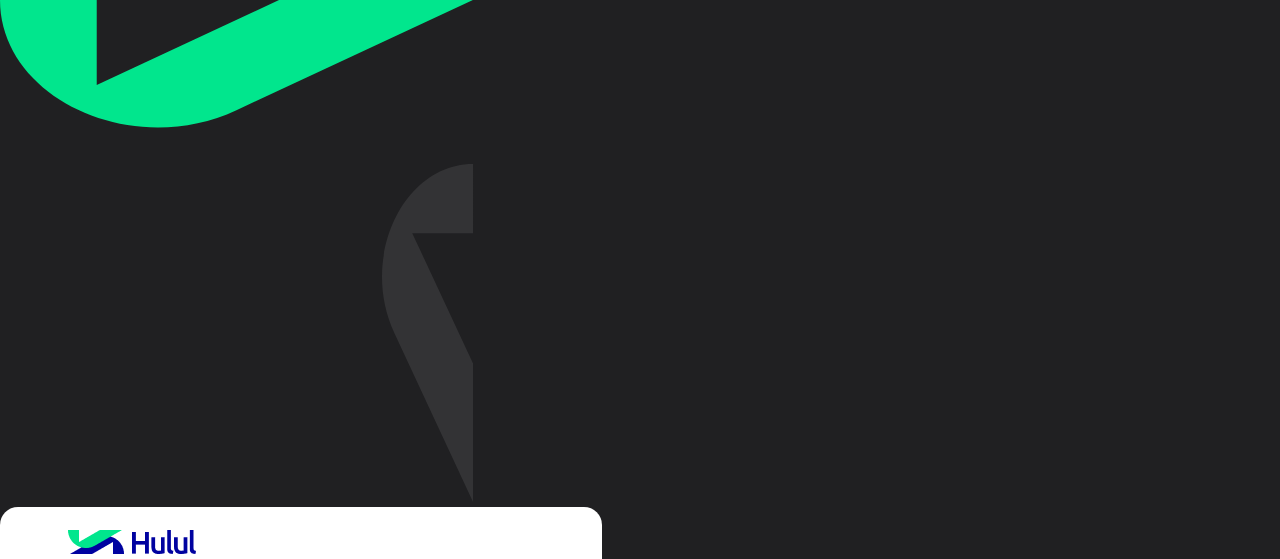 click on "Skip" at bounding box center (99, 939) 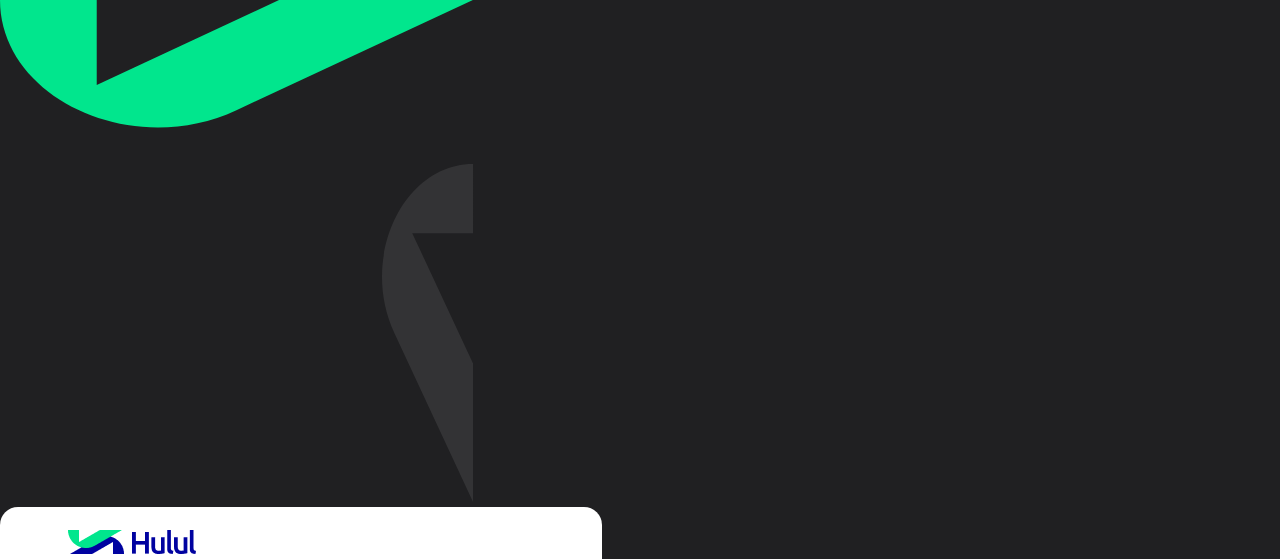 scroll, scrollTop: 258, scrollLeft: 0, axis: vertical 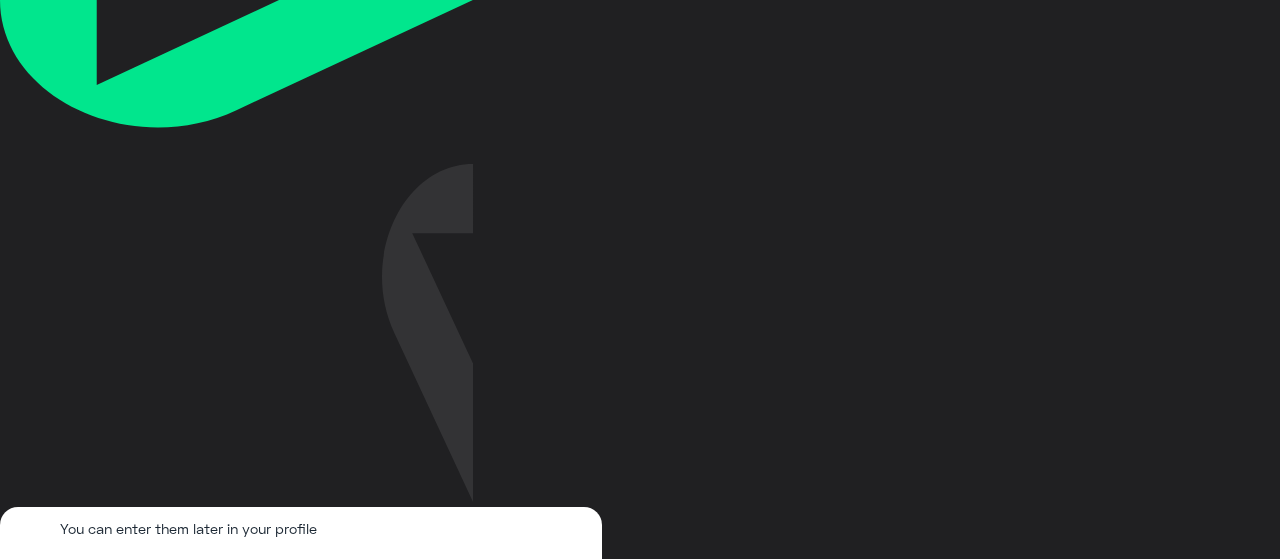 click on "Skip" at bounding box center [80, 998] 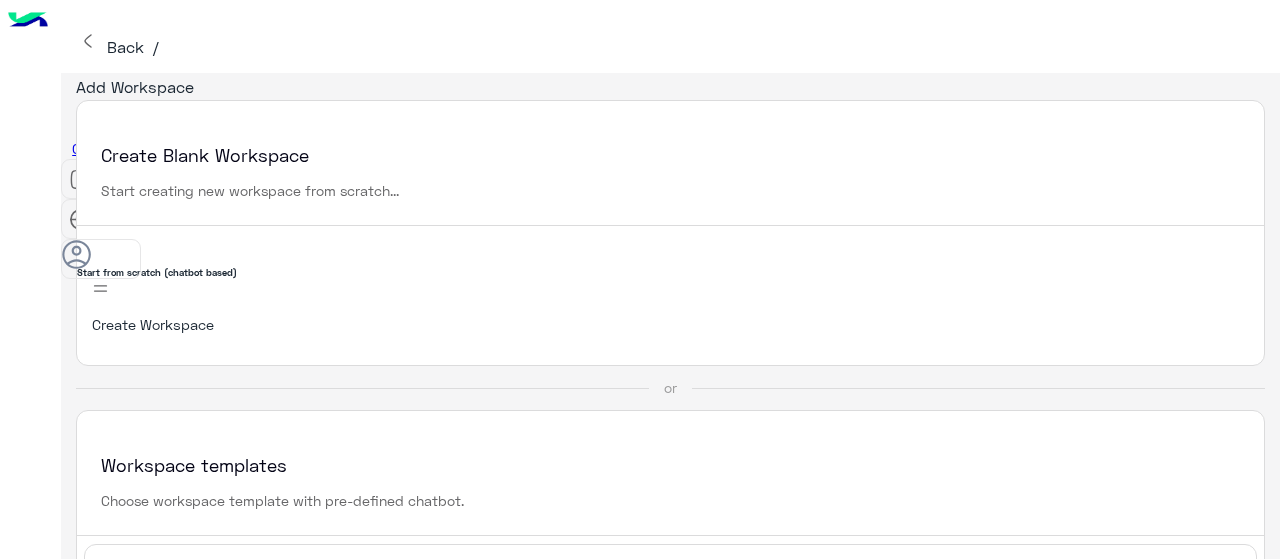 click on "Create Workspace" at bounding box center [670, 324] 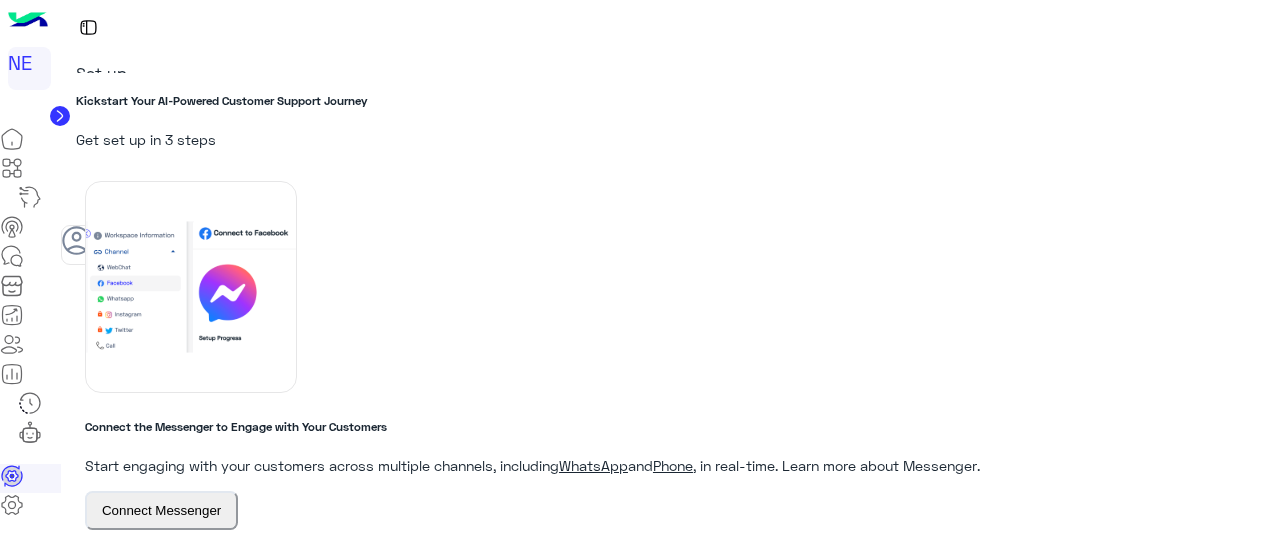 scroll, scrollTop: 145, scrollLeft: 0, axis: vertical 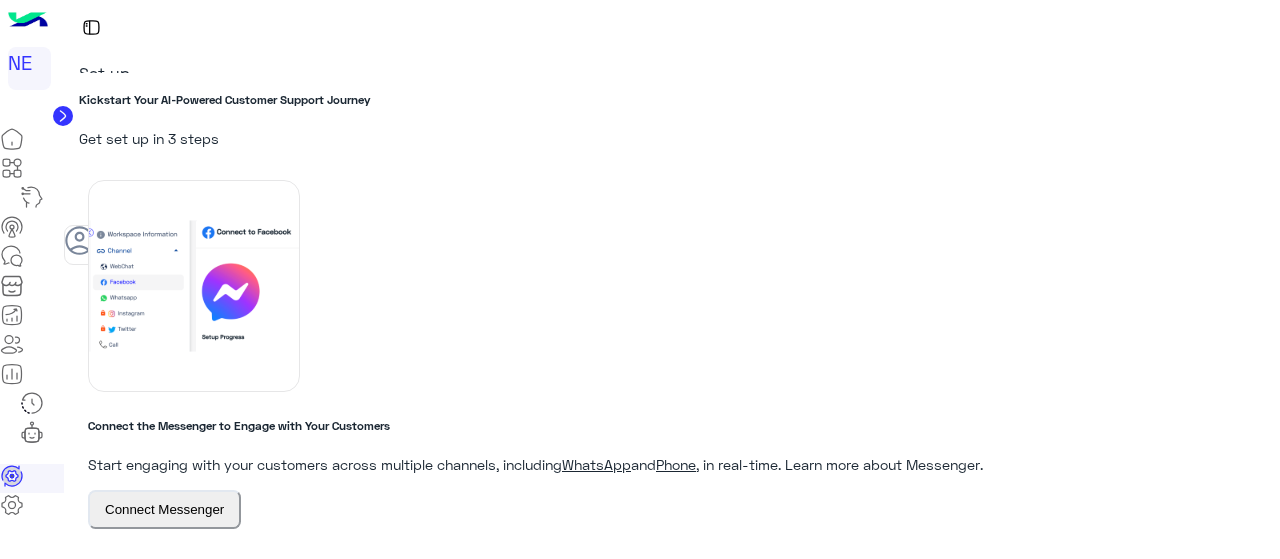 click on "Reload" at bounding box center [67, 946] 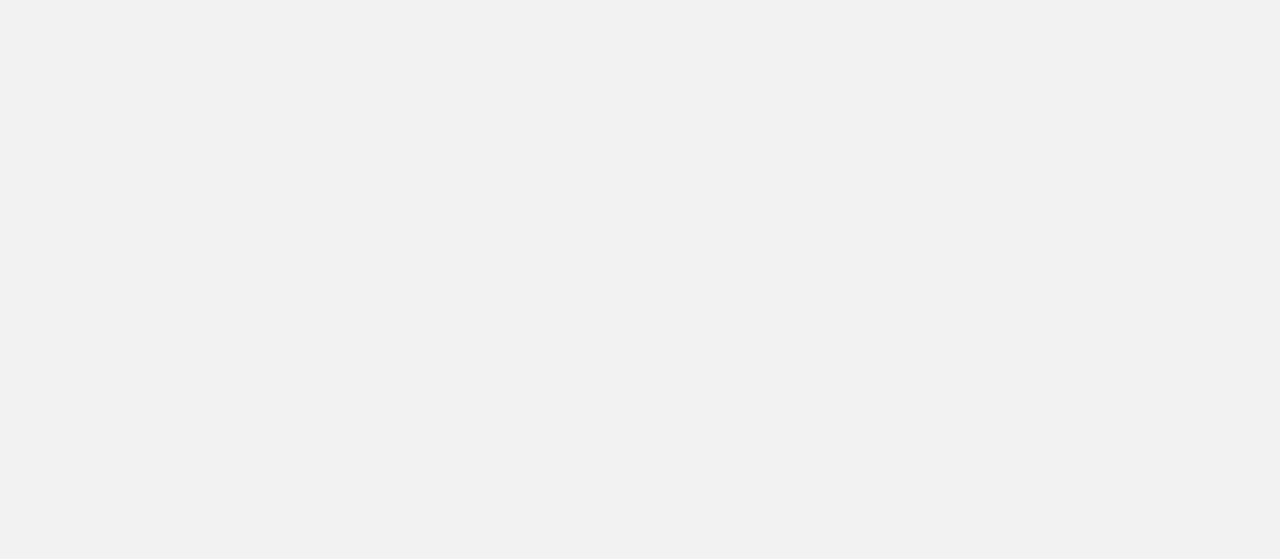 scroll, scrollTop: 0, scrollLeft: 0, axis: both 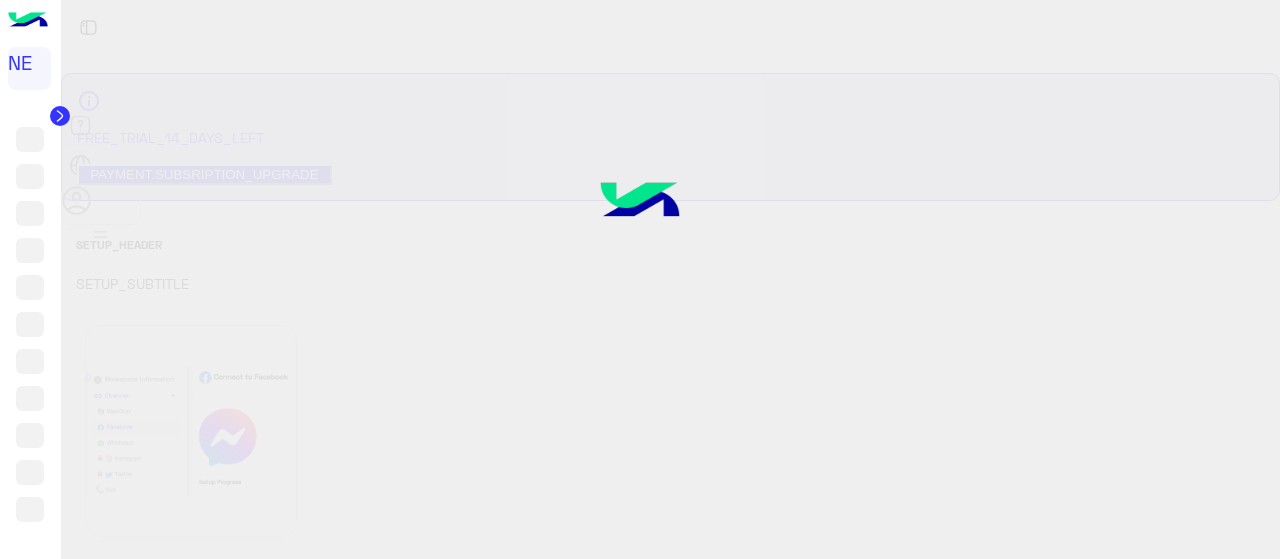 click at bounding box center (640, 279) 